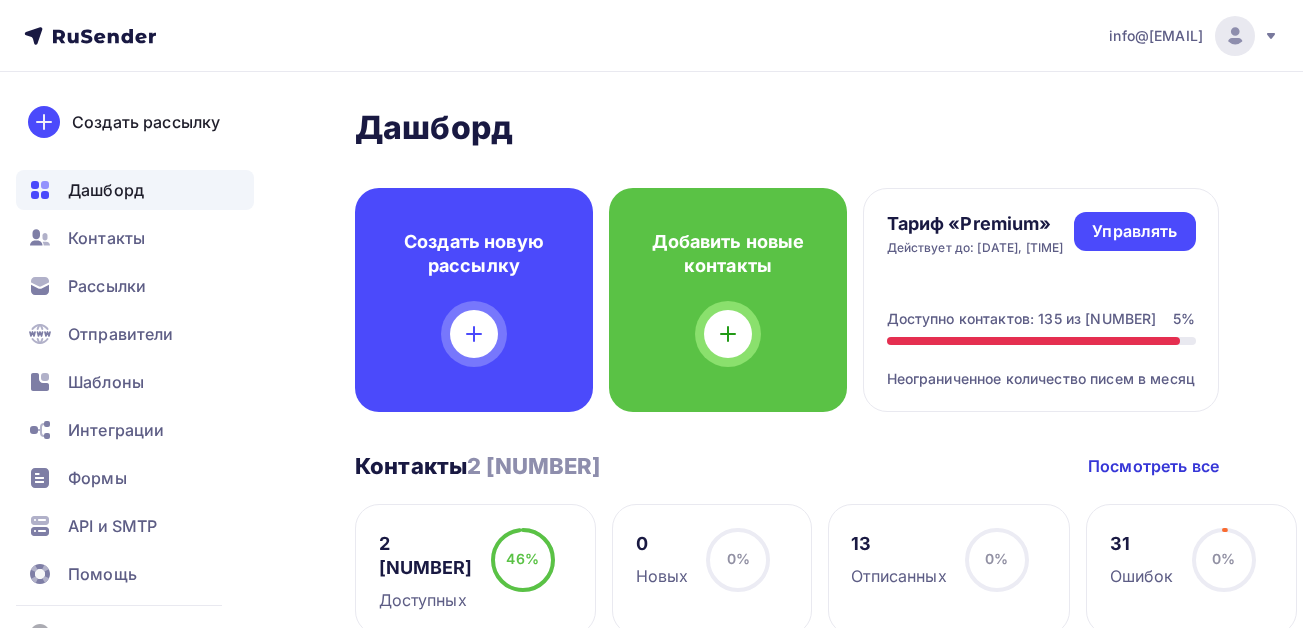 scroll, scrollTop: 0, scrollLeft: 0, axis: both 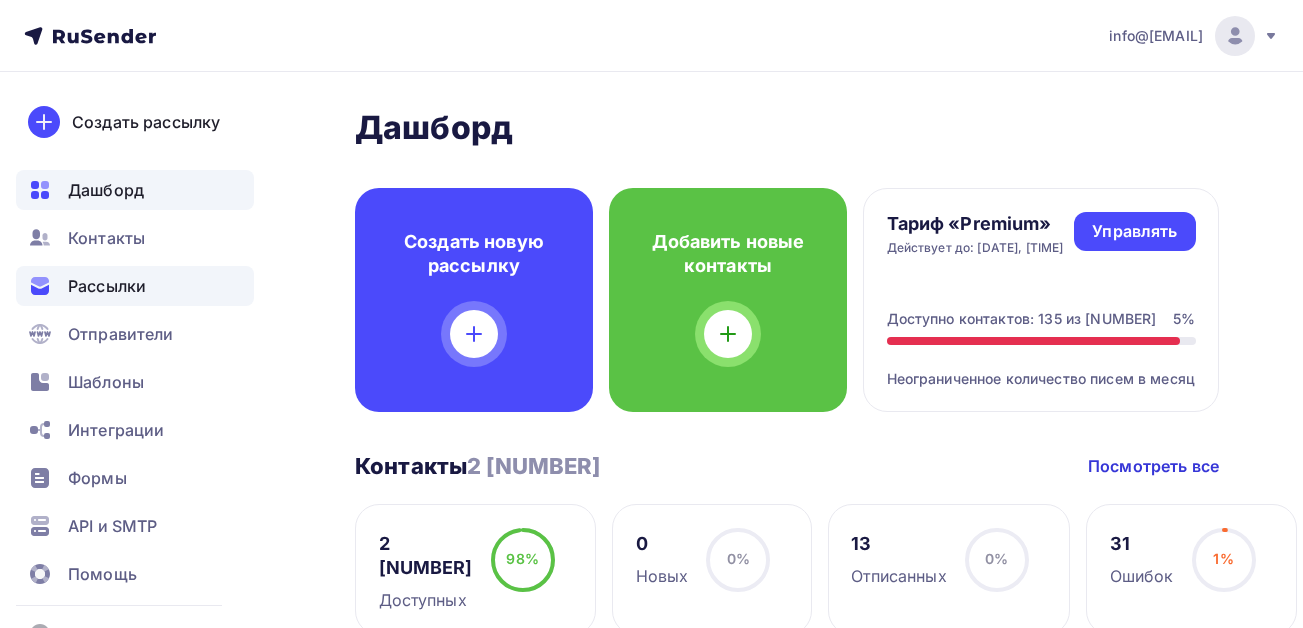 click on "Рассылки" at bounding box center (107, 286) 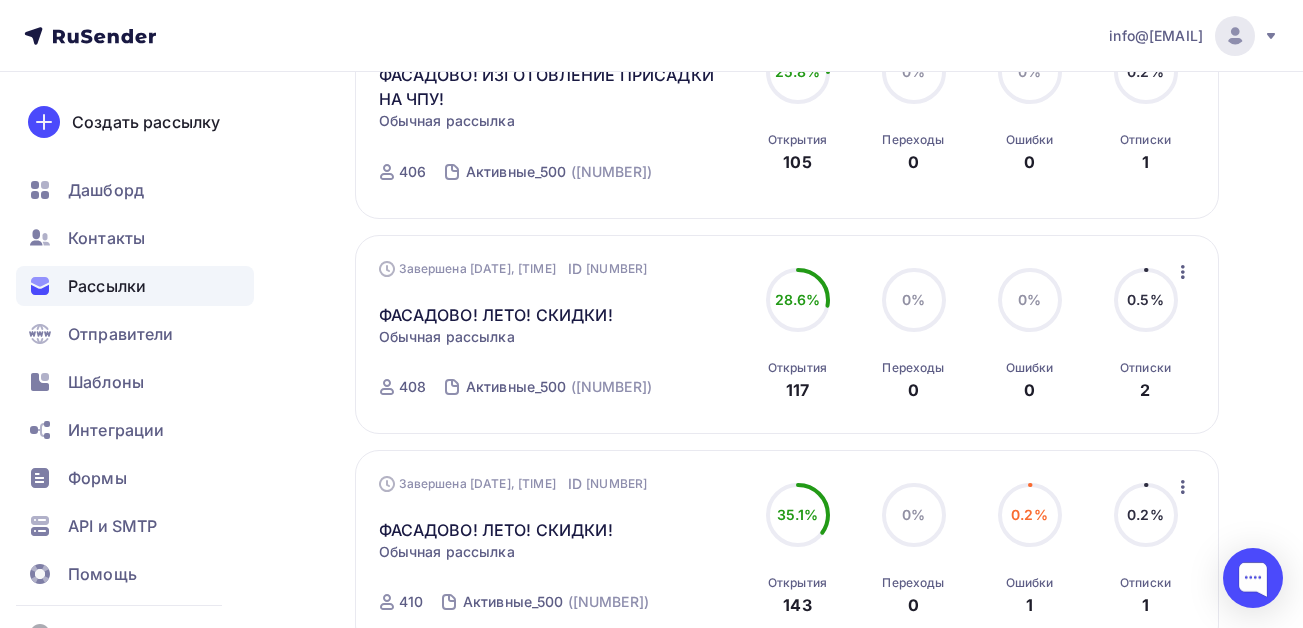 scroll, scrollTop: 1800, scrollLeft: 0, axis: vertical 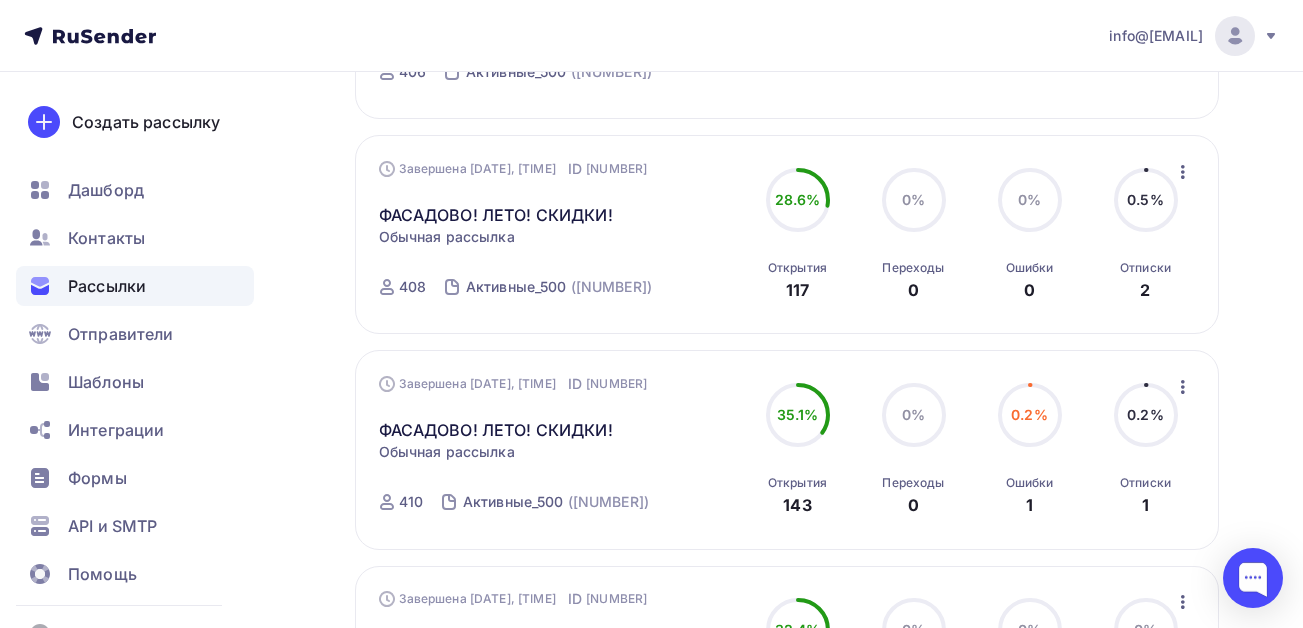 click 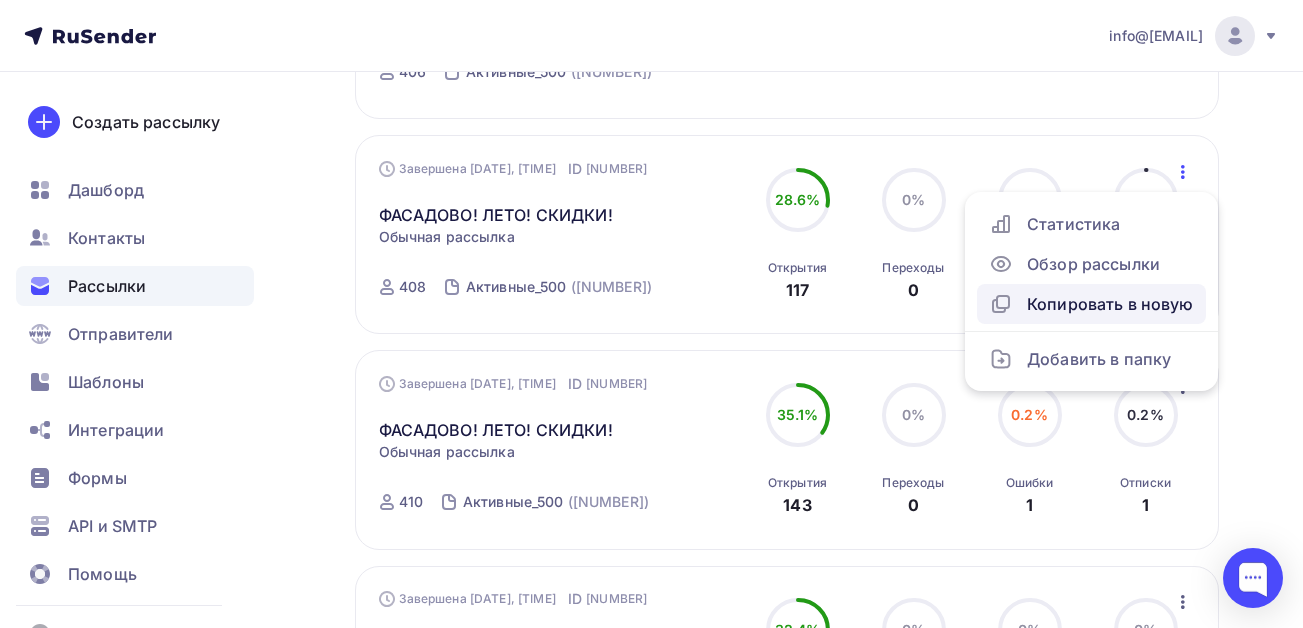 click on "Копировать в новую" at bounding box center (1091, 304) 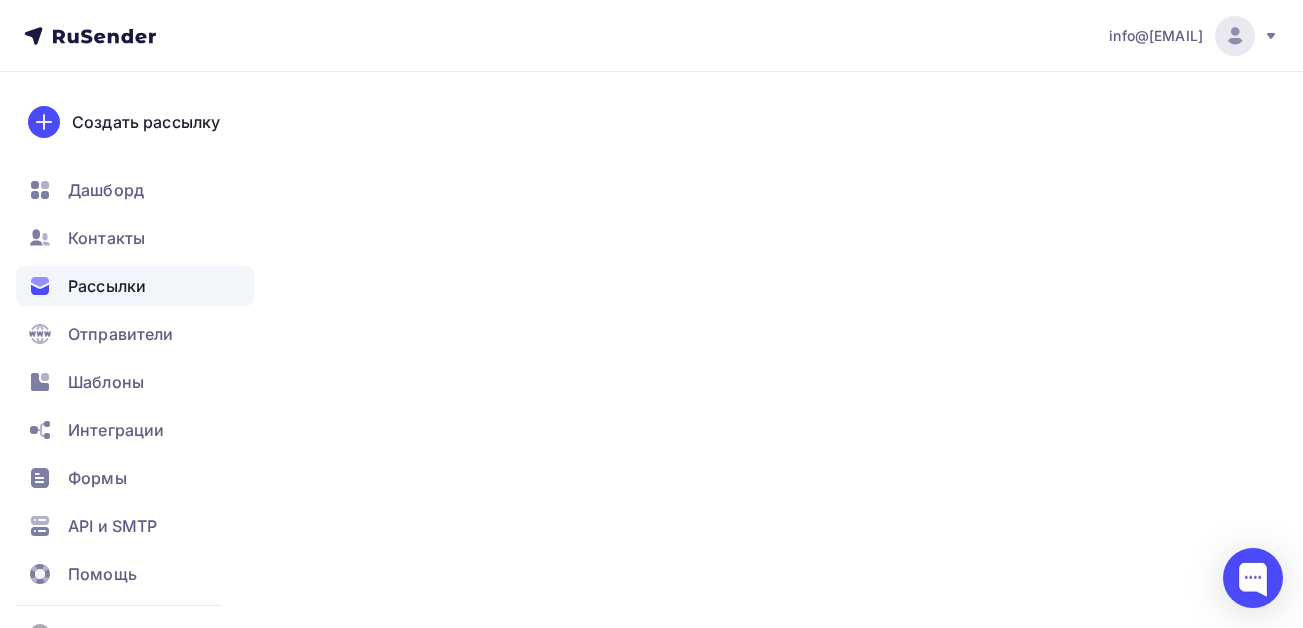 scroll, scrollTop: 0, scrollLeft: 0, axis: both 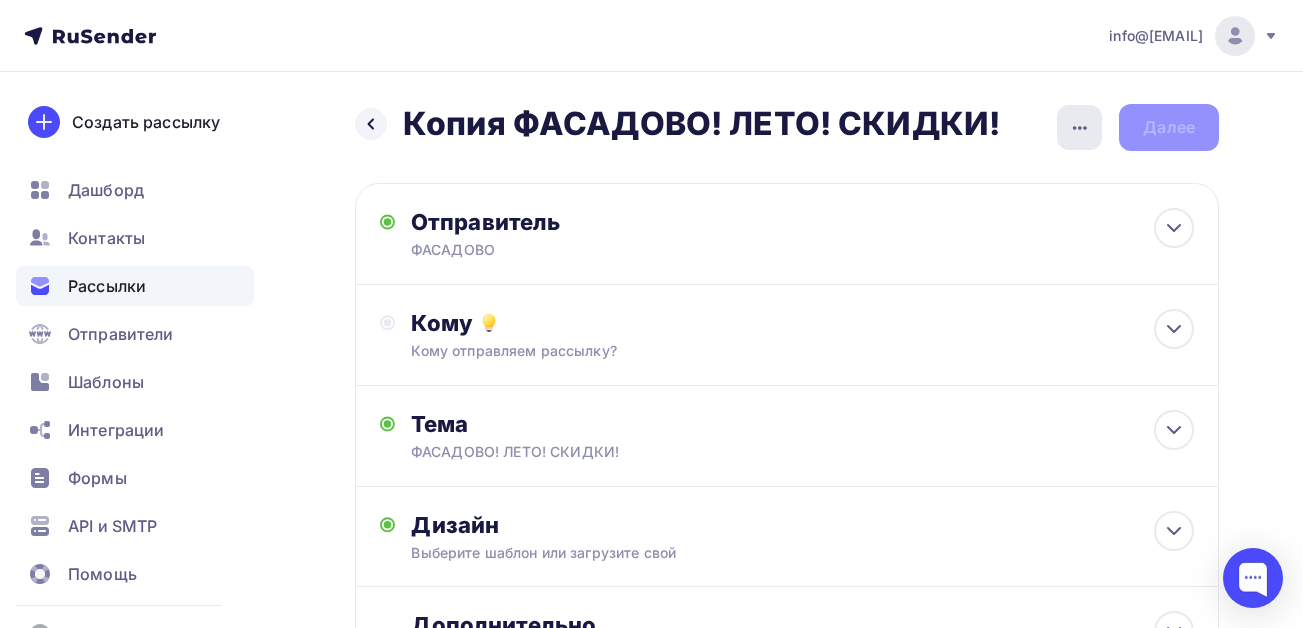 click 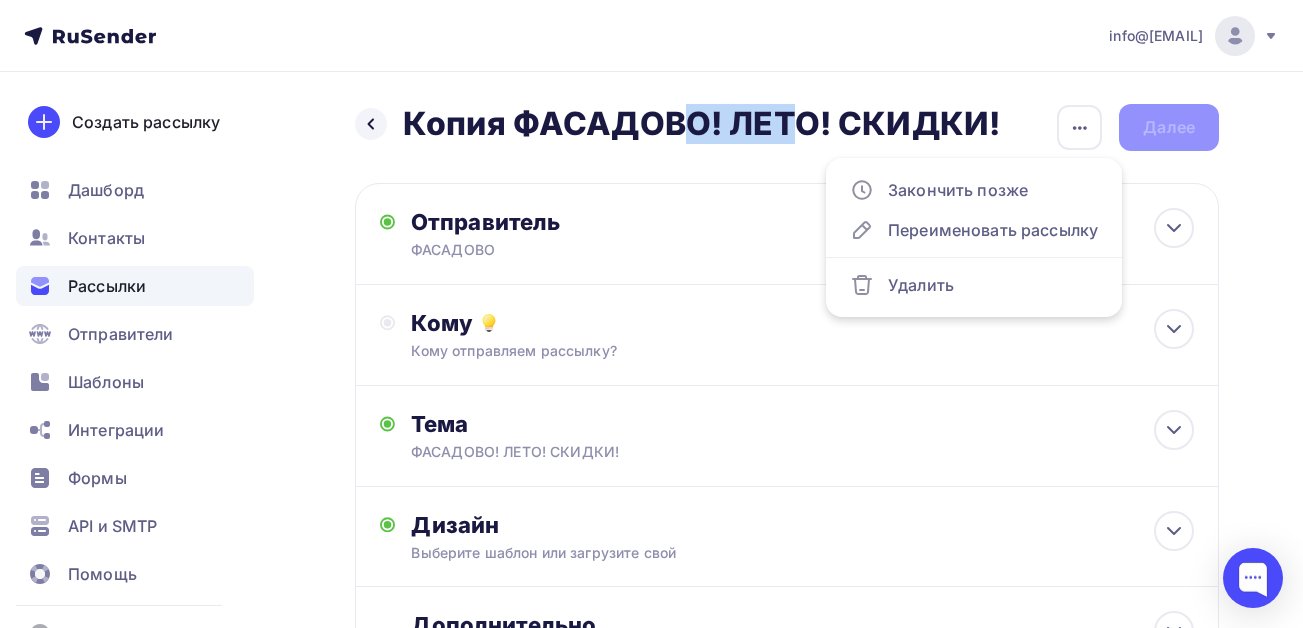 drag, startPoint x: 511, startPoint y: 122, endPoint x: 404, endPoint y: 119, distance: 107.042046 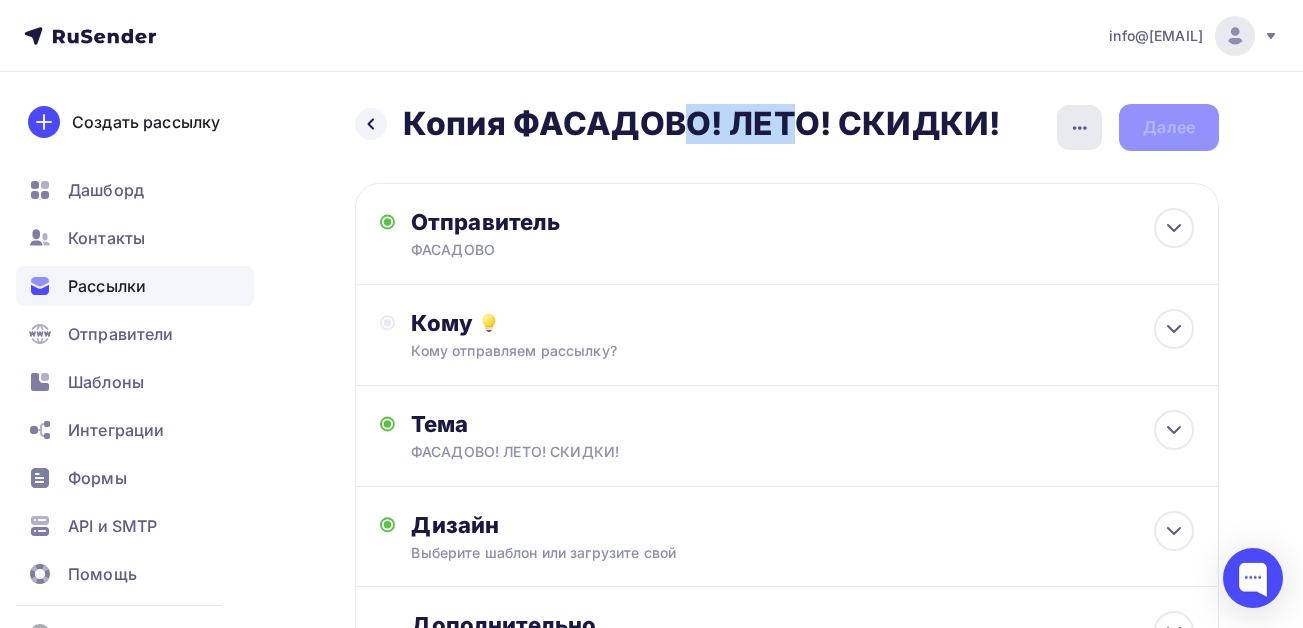 click 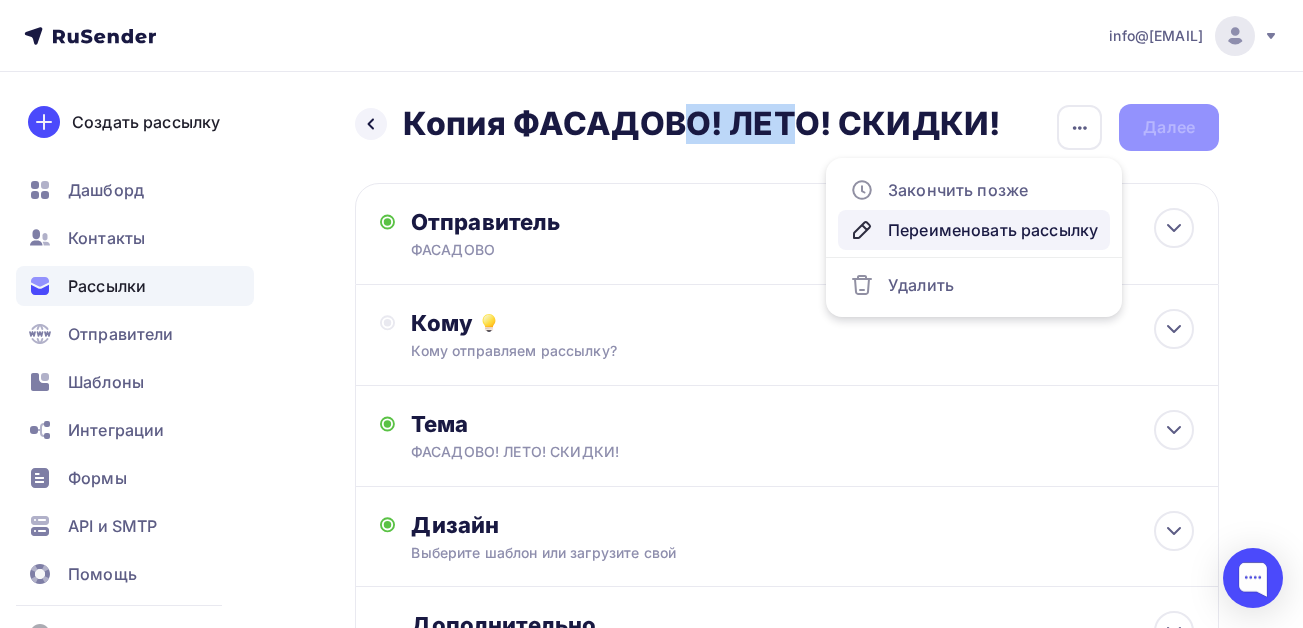 click on "Переименовать рассылку" at bounding box center (974, 230) 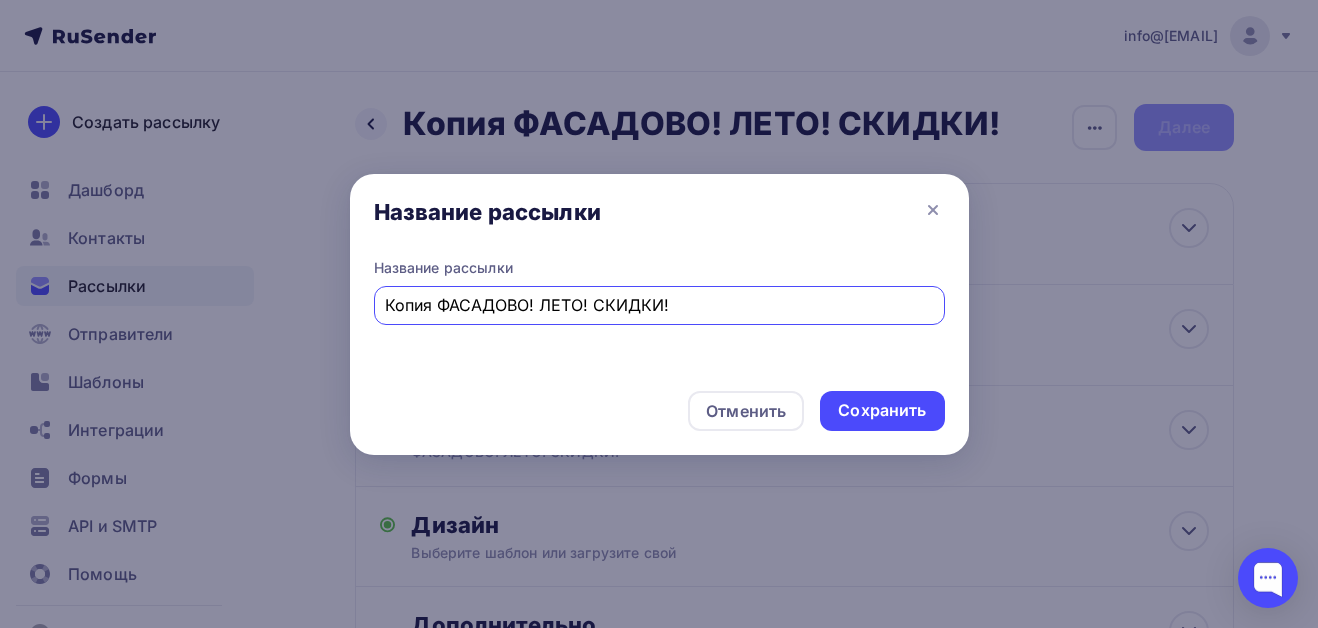 drag, startPoint x: 438, startPoint y: 305, endPoint x: 313, endPoint y: 300, distance: 125.09996 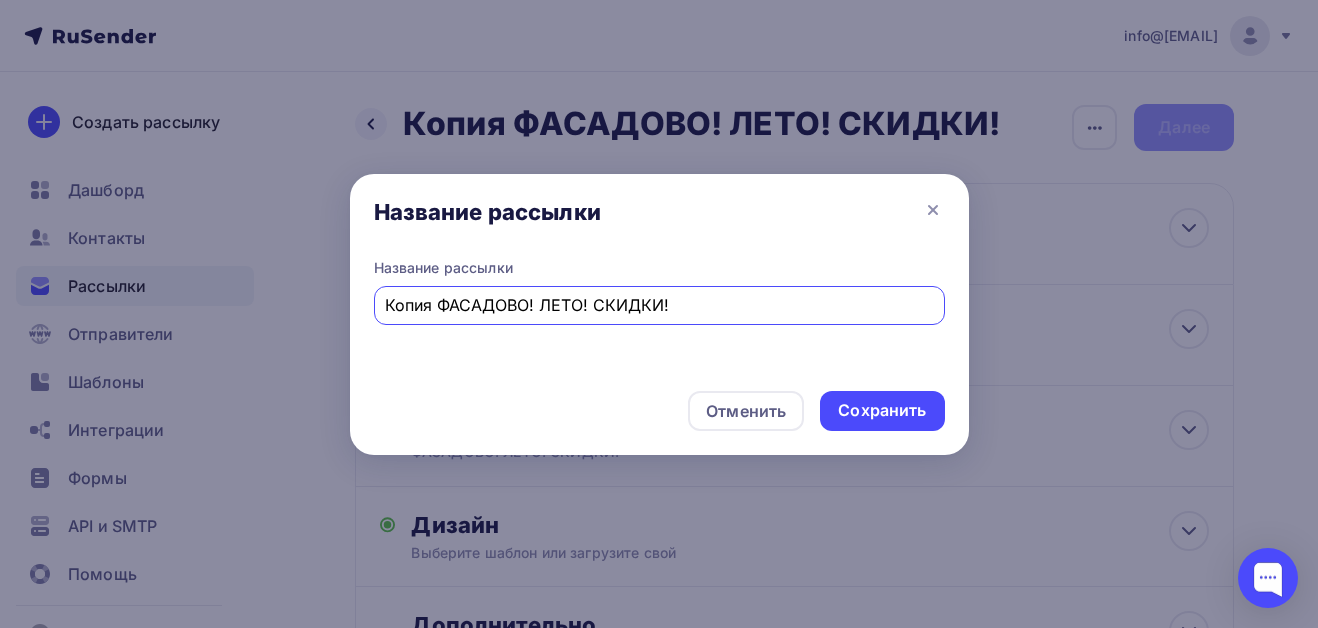 click on "Название рассылки
Название рассылки
Копия ФАСАДОВО! ЛЕТО! СКИДКИ!               Отменить
Сохранить" at bounding box center [659, 314] 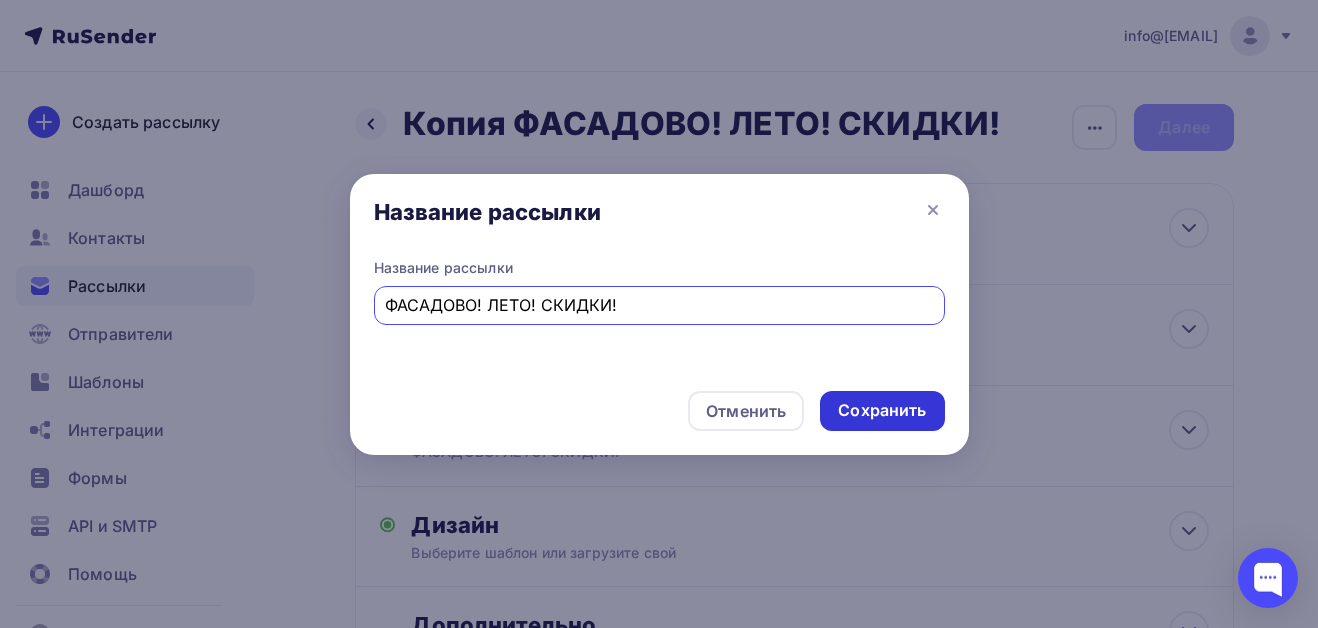 type on "ФАСАДОВО! ЛЕТО! СКИДКИ!" 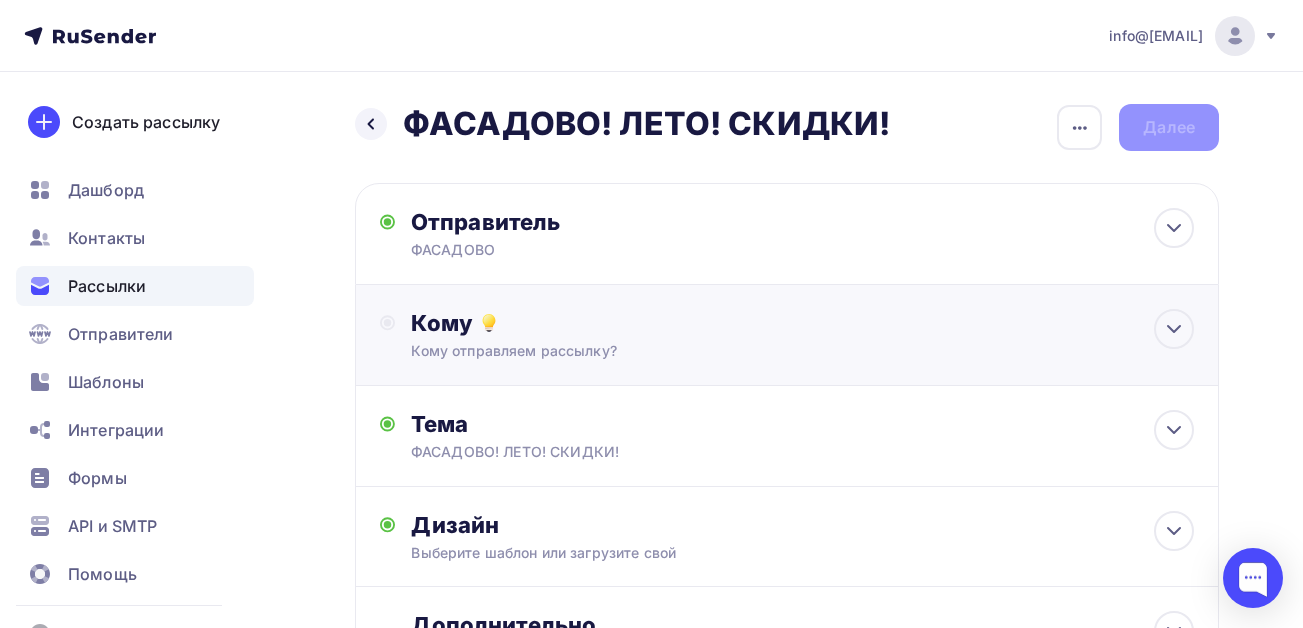 click on "Кому отправляем рассылку?" at bounding box center [763, 351] 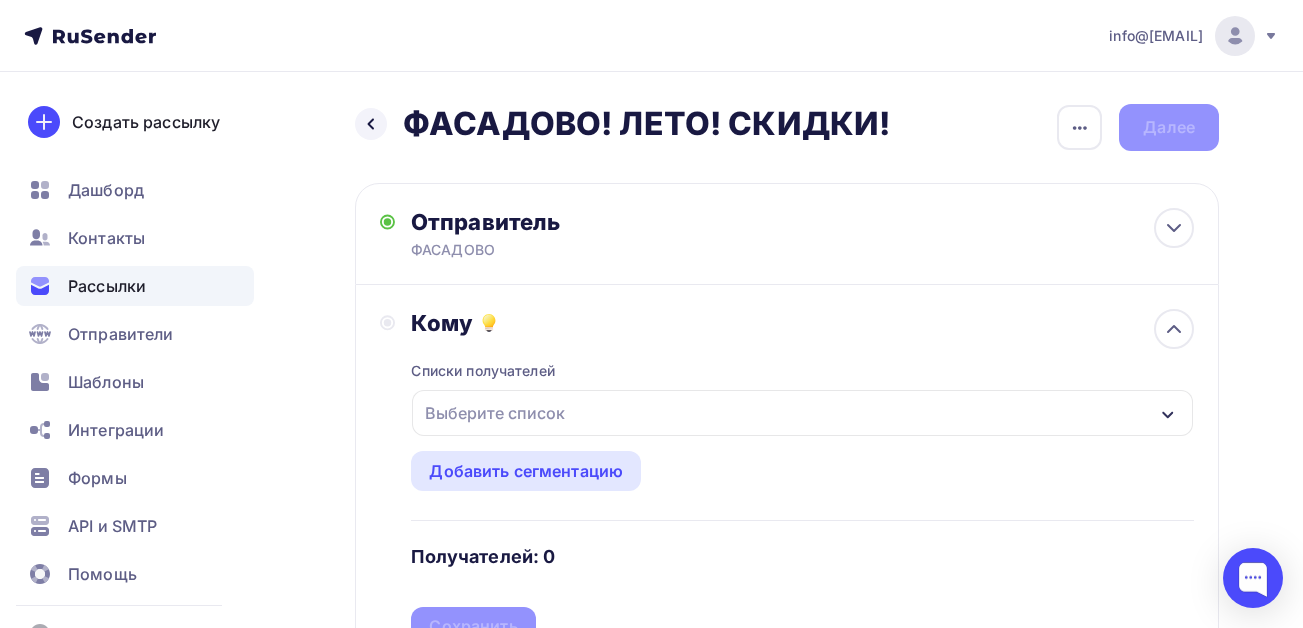 click on "Выберите список" at bounding box center (495, 413) 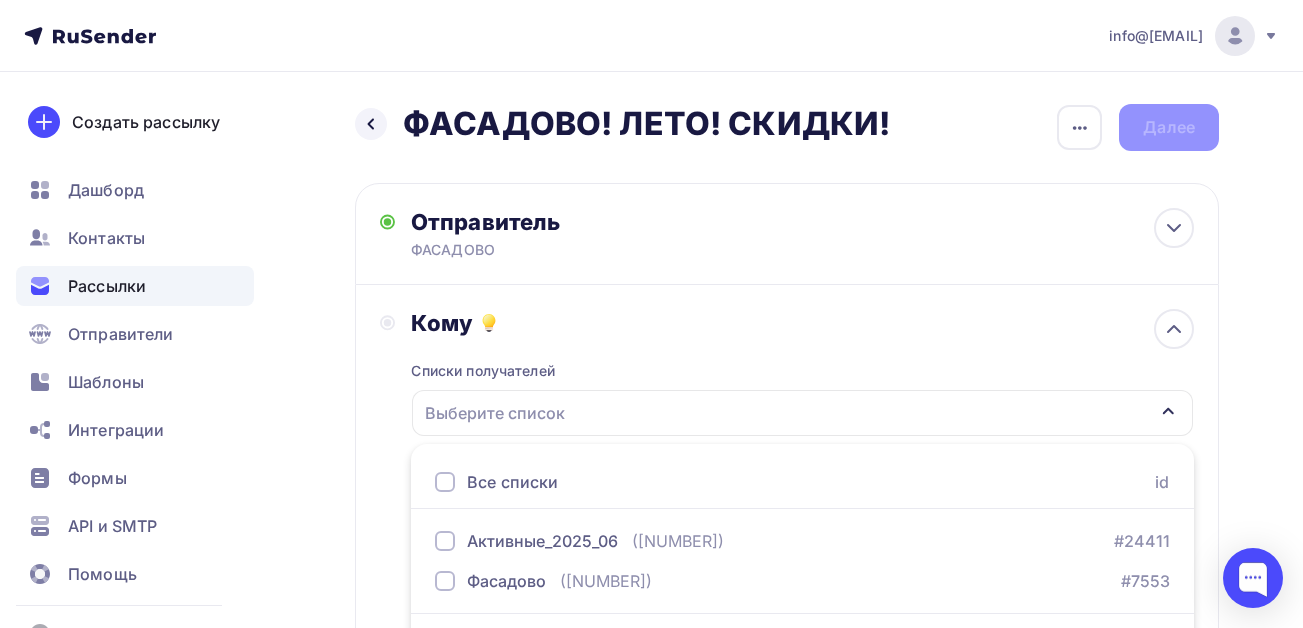 scroll, scrollTop: 58, scrollLeft: 0, axis: vertical 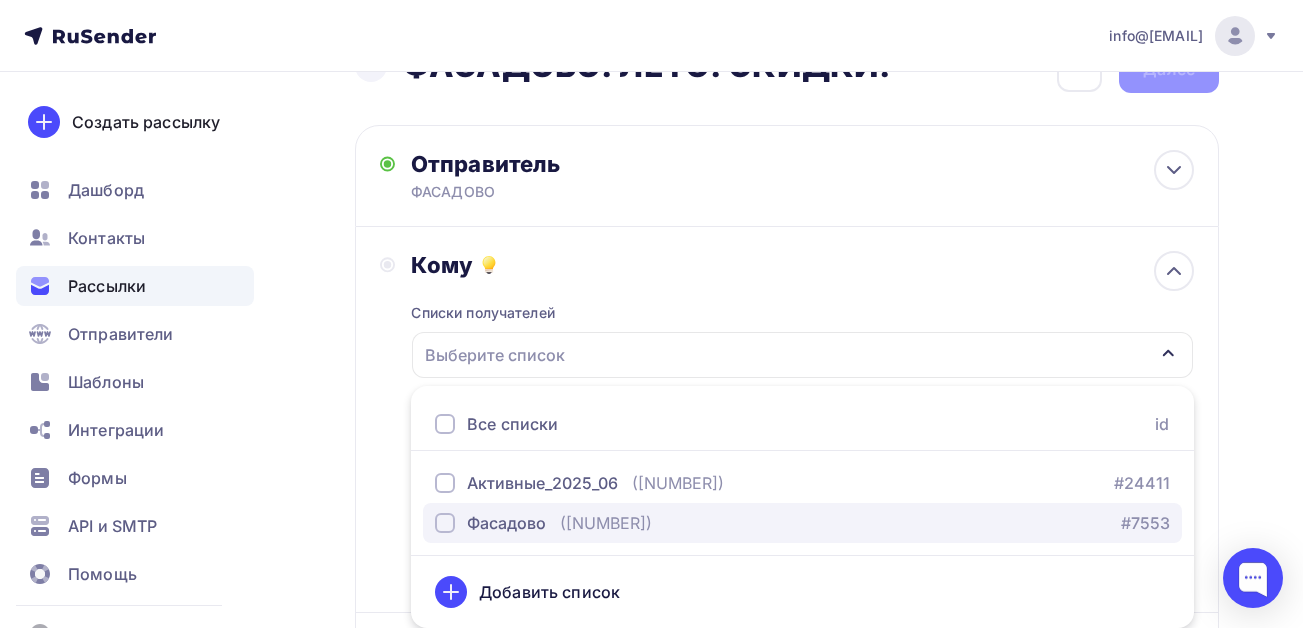 drag, startPoint x: 439, startPoint y: 519, endPoint x: 460, endPoint y: 520, distance: 21.023796 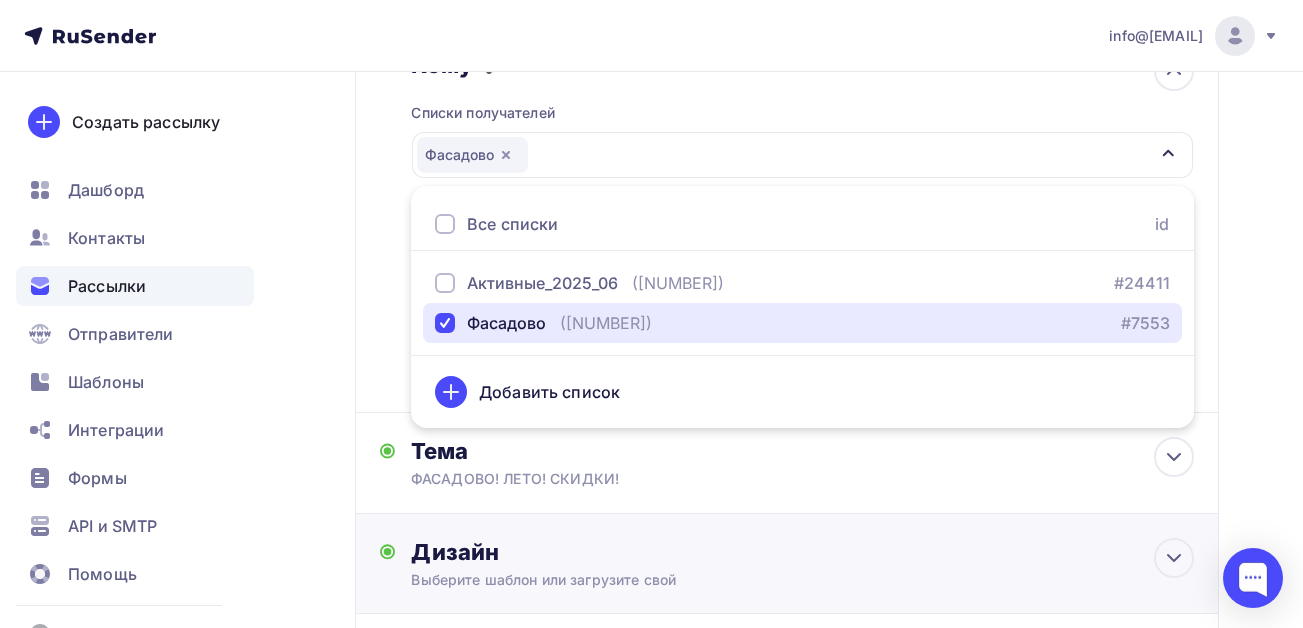 scroll, scrollTop: 358, scrollLeft: 0, axis: vertical 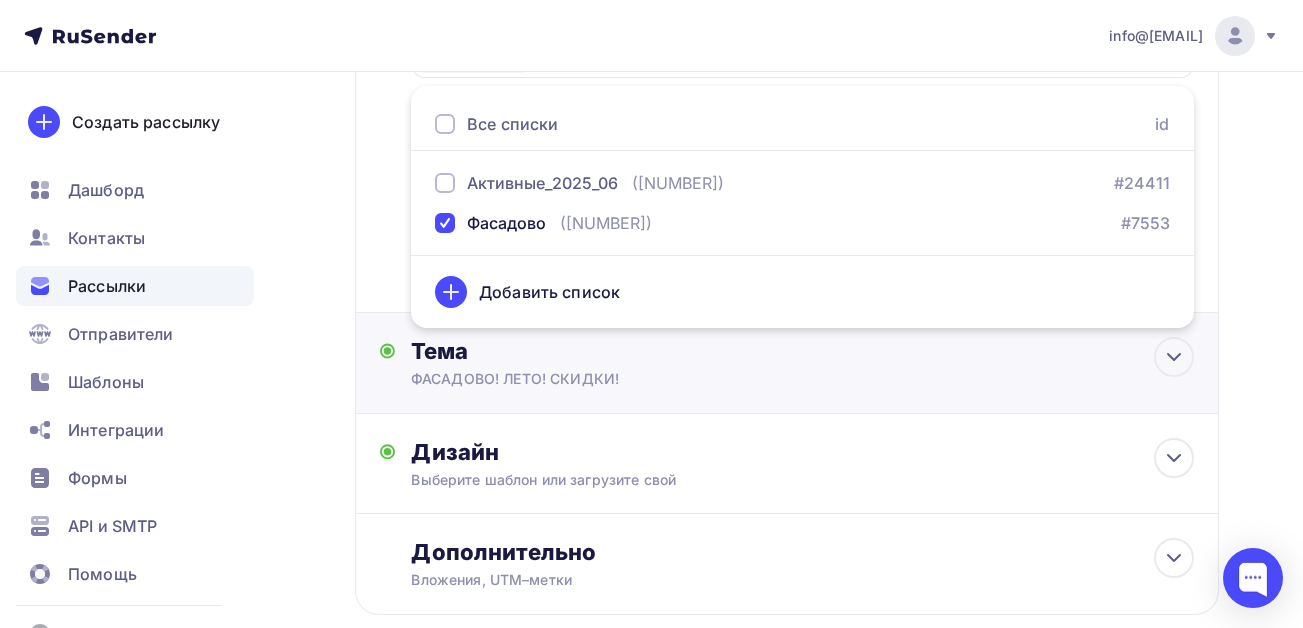 click on "Тема
ФАСАДОВО! ЛЕТО! СКИДКИ!
Тема  *     ФАСАДОВО! ЛЕТО! СКИДКИ!
Рекомендуем использовать не более 150 символов
Прехедер               Сохранить
Предпросмотр может отличаться  в зависимости от почтового клиента
ФАСАДОВО
ФАСАДОВО! ЛЕТО! СКИДКИ!
Предпросмотр текста
[TIME]" at bounding box center (787, 363) 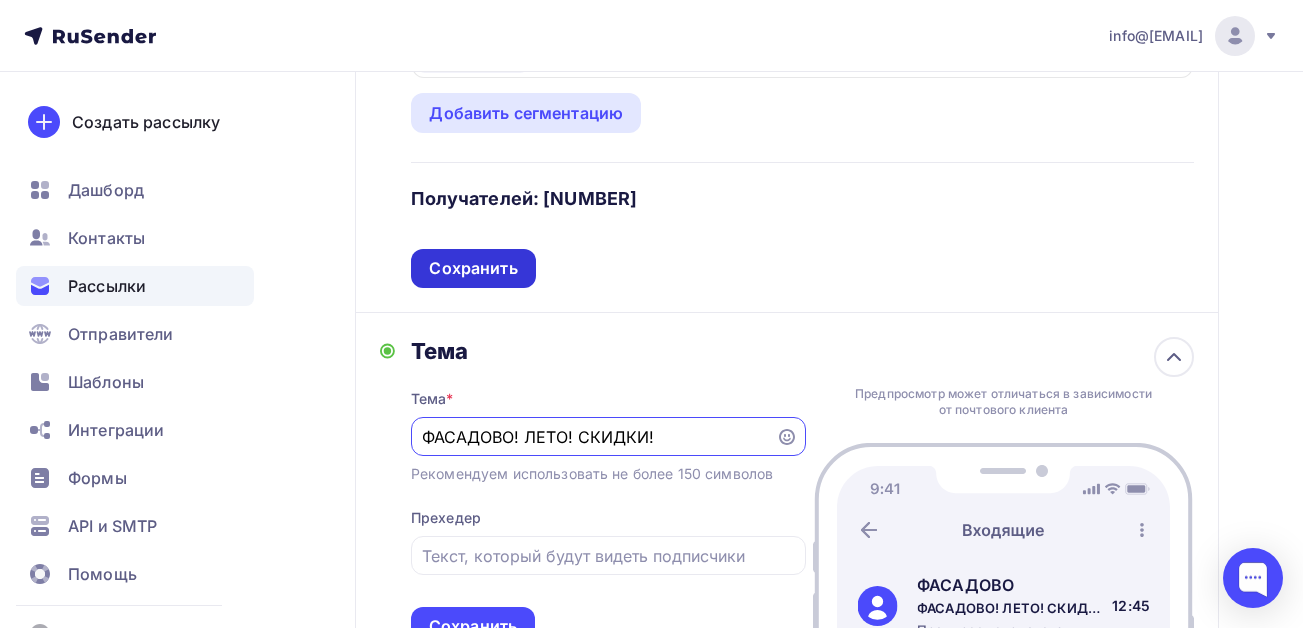 click on "Сохранить" at bounding box center [473, 268] 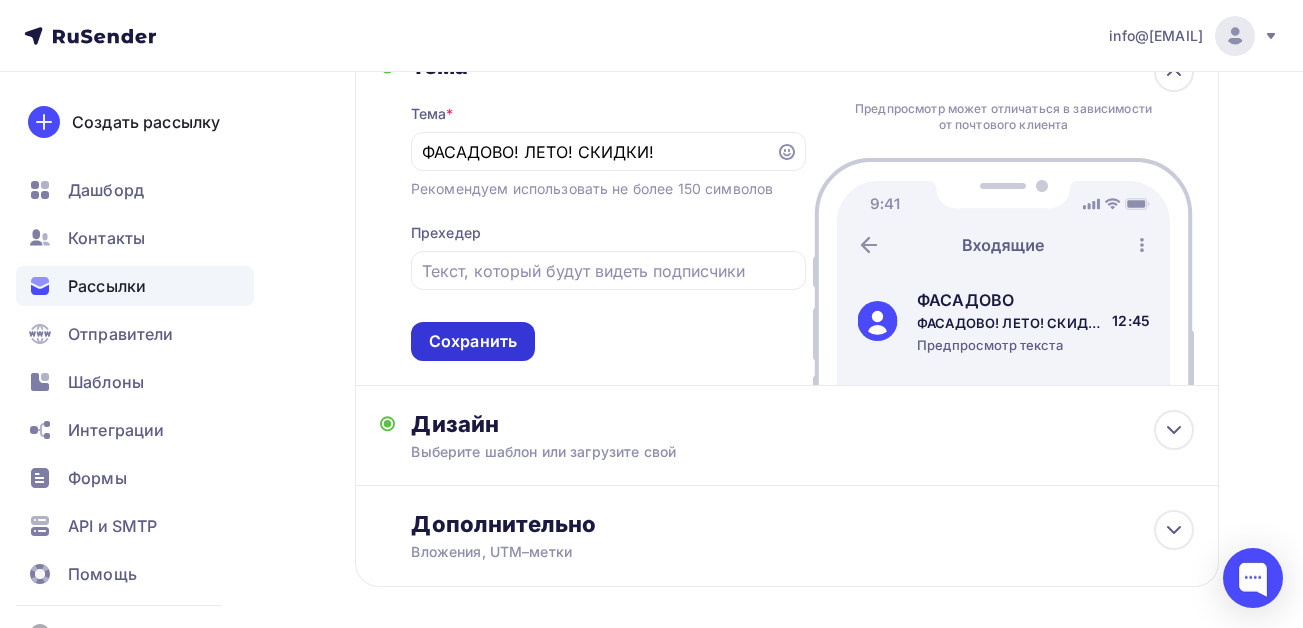 click on "Сохранить" at bounding box center (473, 341) 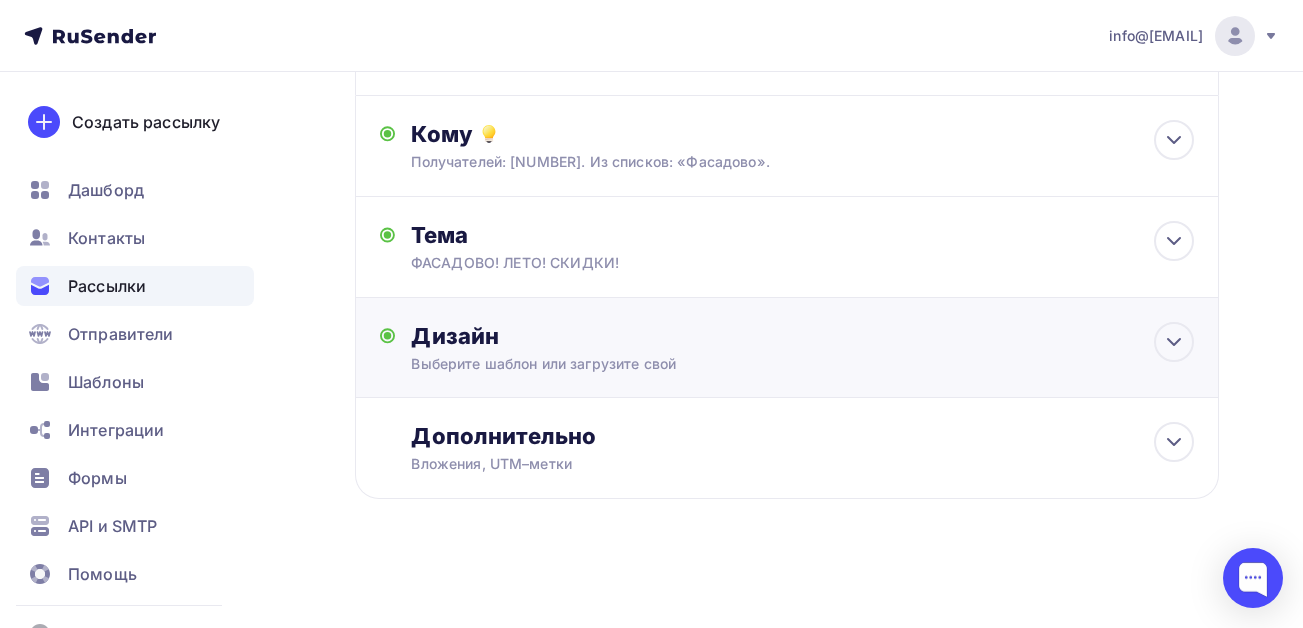 click on "Дизайн" at bounding box center (802, 336) 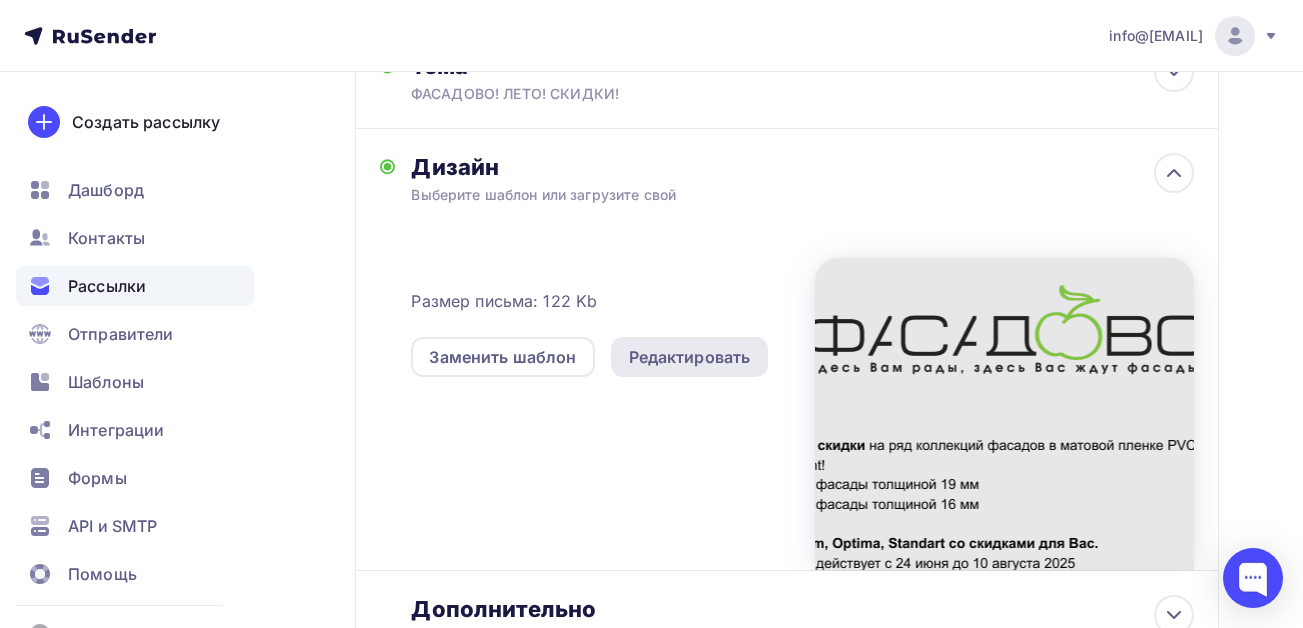 click on "Редактировать" at bounding box center [690, 357] 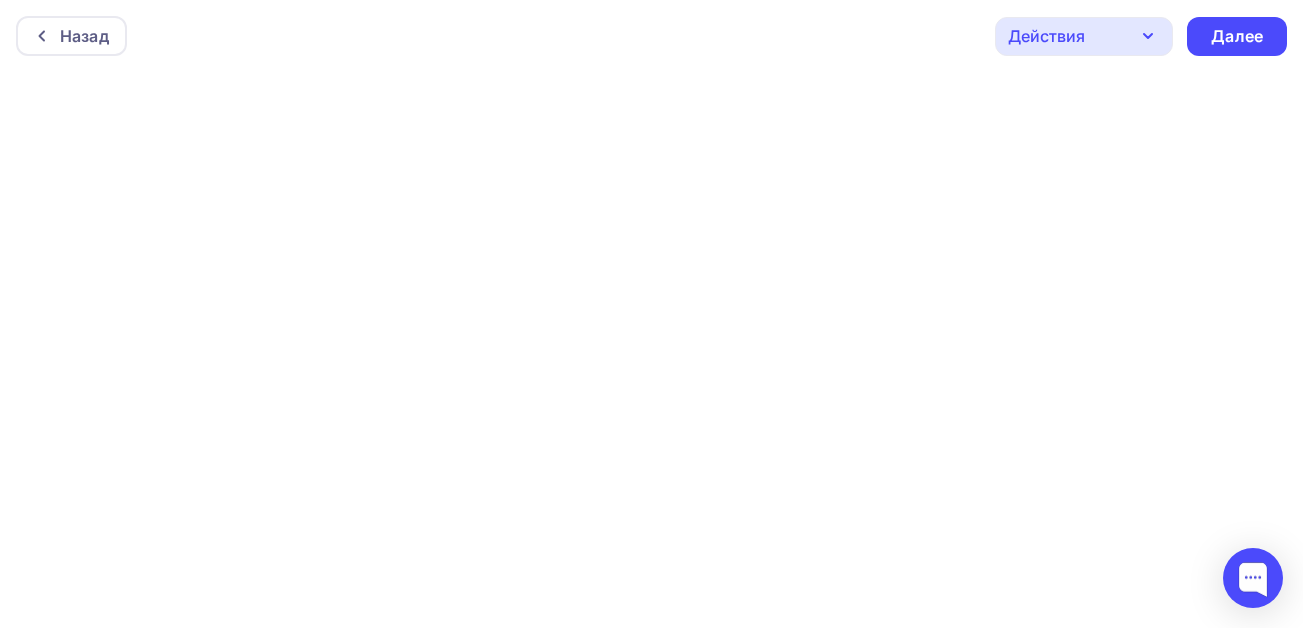 scroll, scrollTop: 5, scrollLeft: 0, axis: vertical 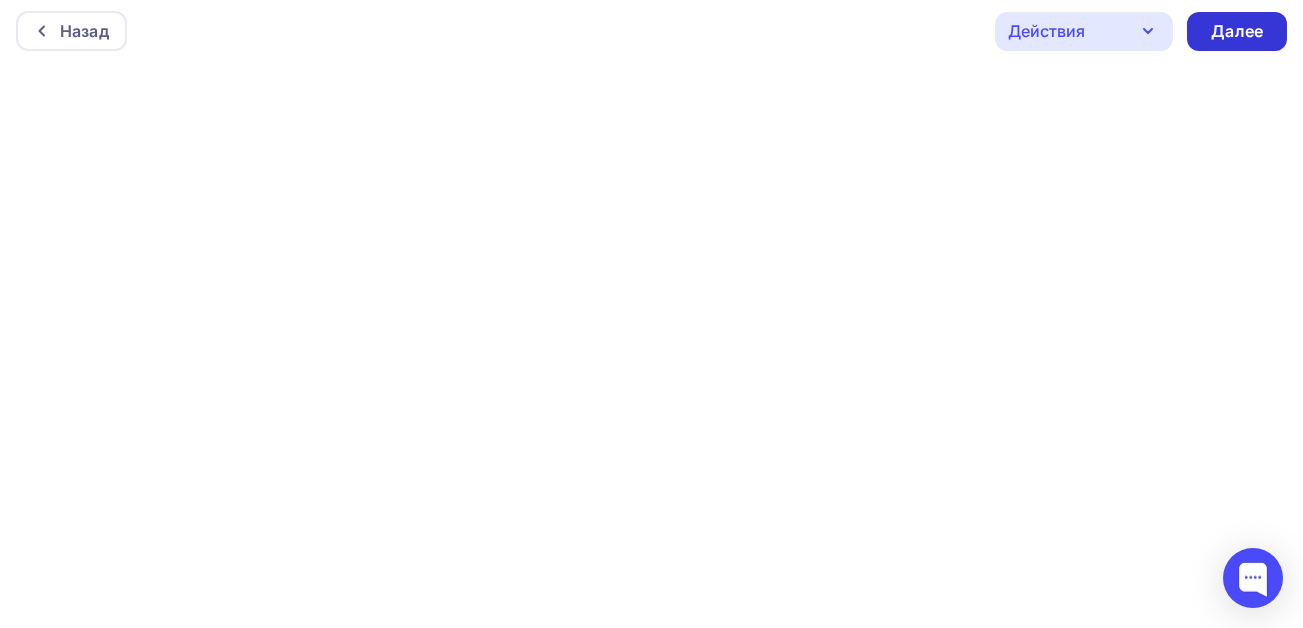 click on "Далее" at bounding box center (1237, 31) 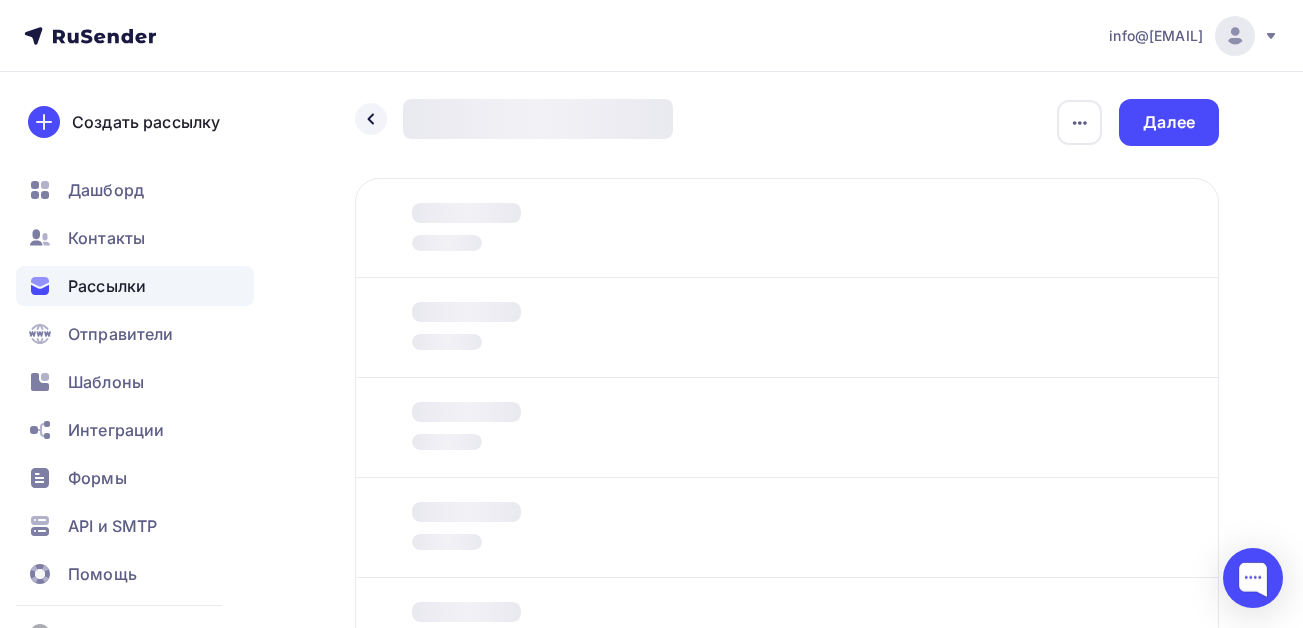 scroll, scrollTop: 0, scrollLeft: 0, axis: both 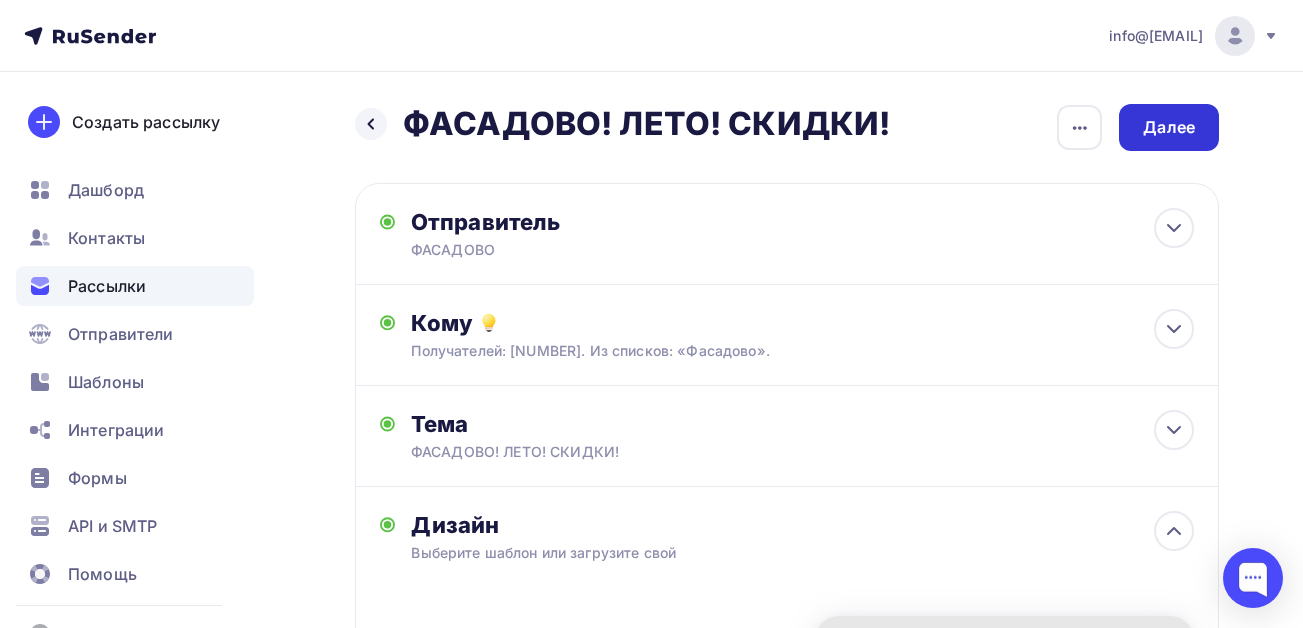 click on "Далее" at bounding box center [1169, 127] 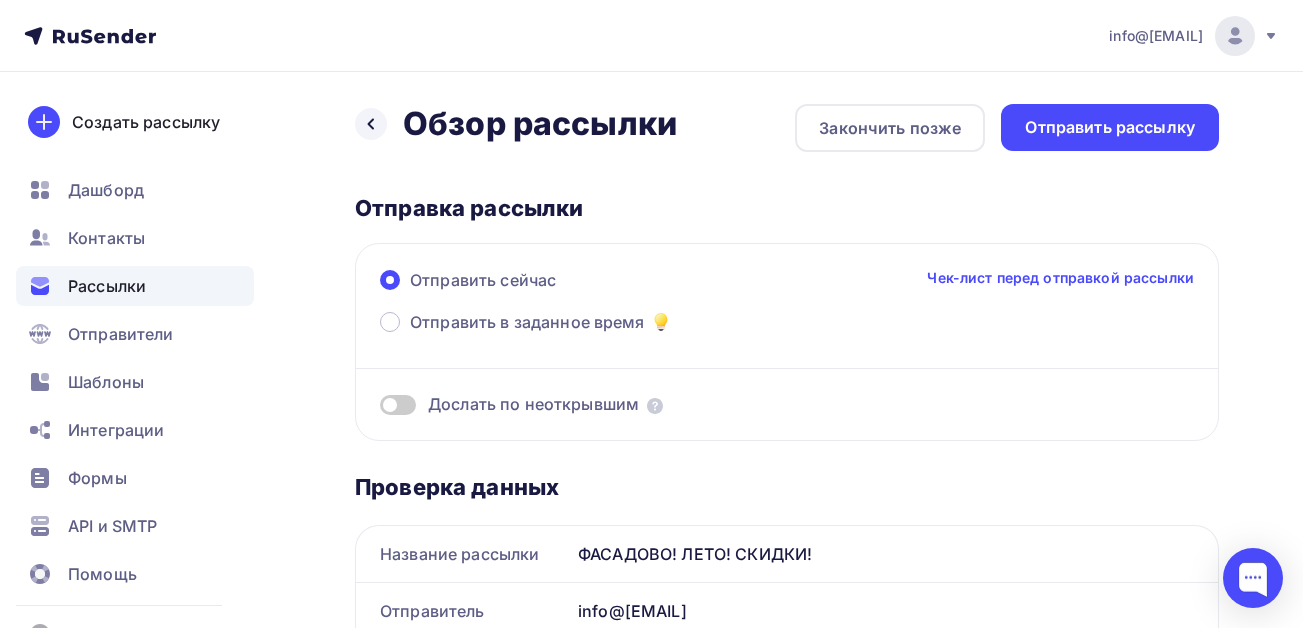 scroll, scrollTop: 0, scrollLeft: 0, axis: both 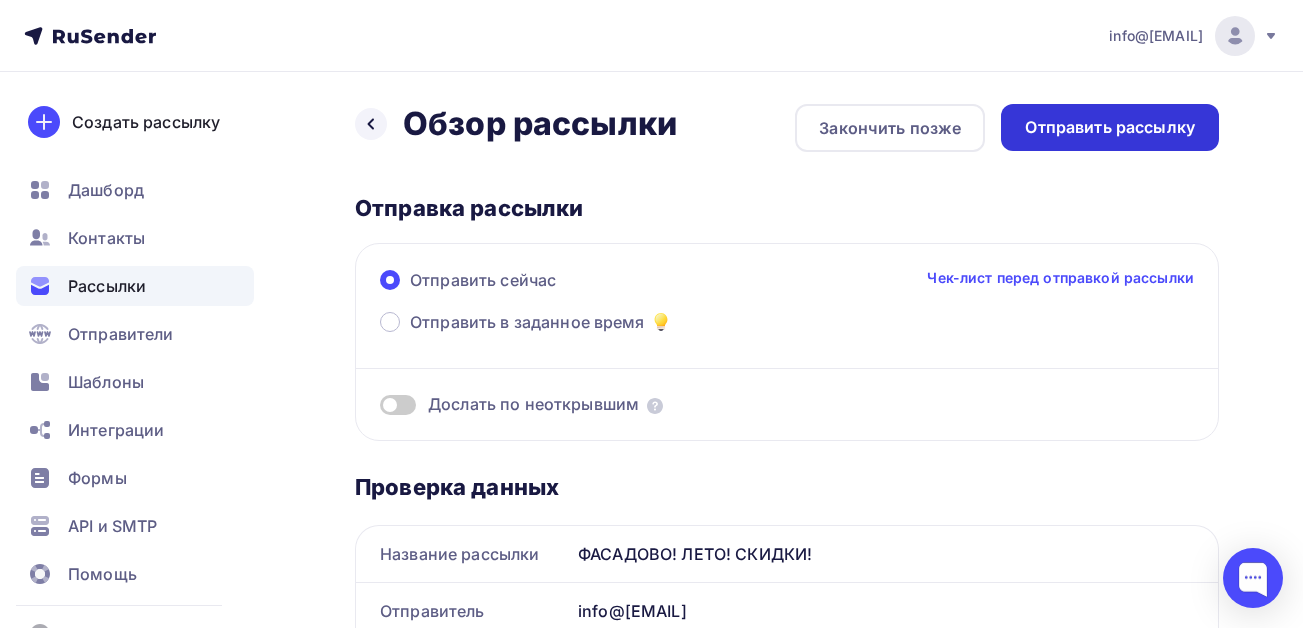 click on "Отправить рассылку" at bounding box center [1110, 127] 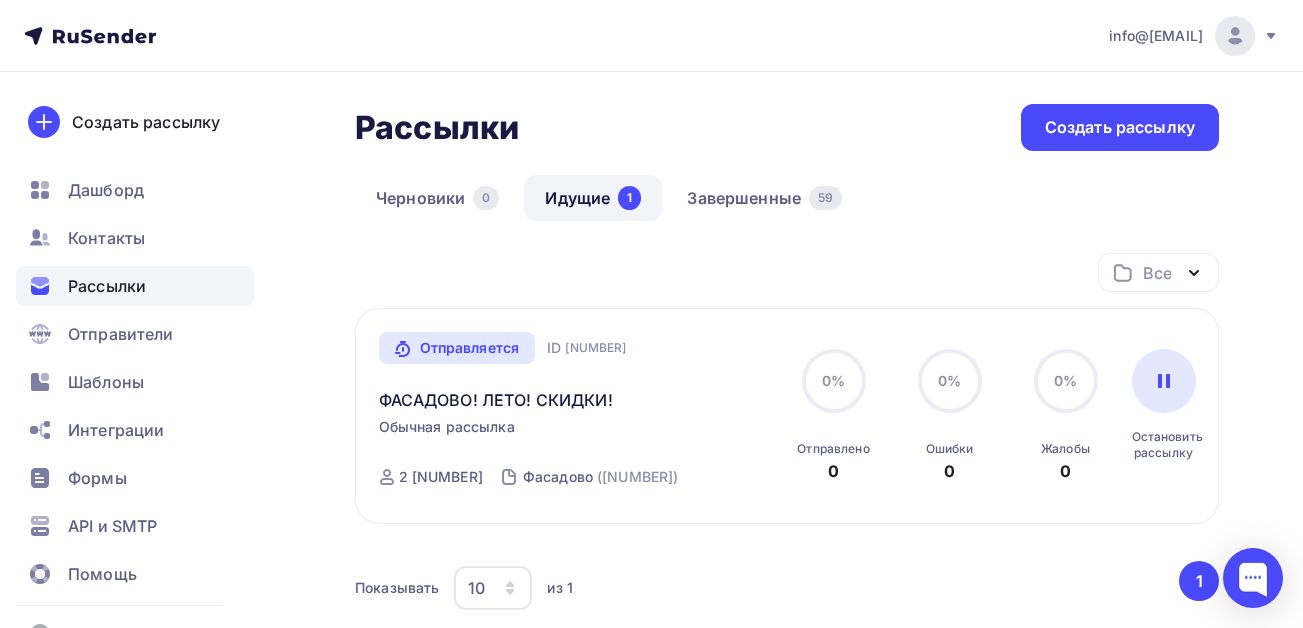 scroll, scrollTop: 186, scrollLeft: 0, axis: vertical 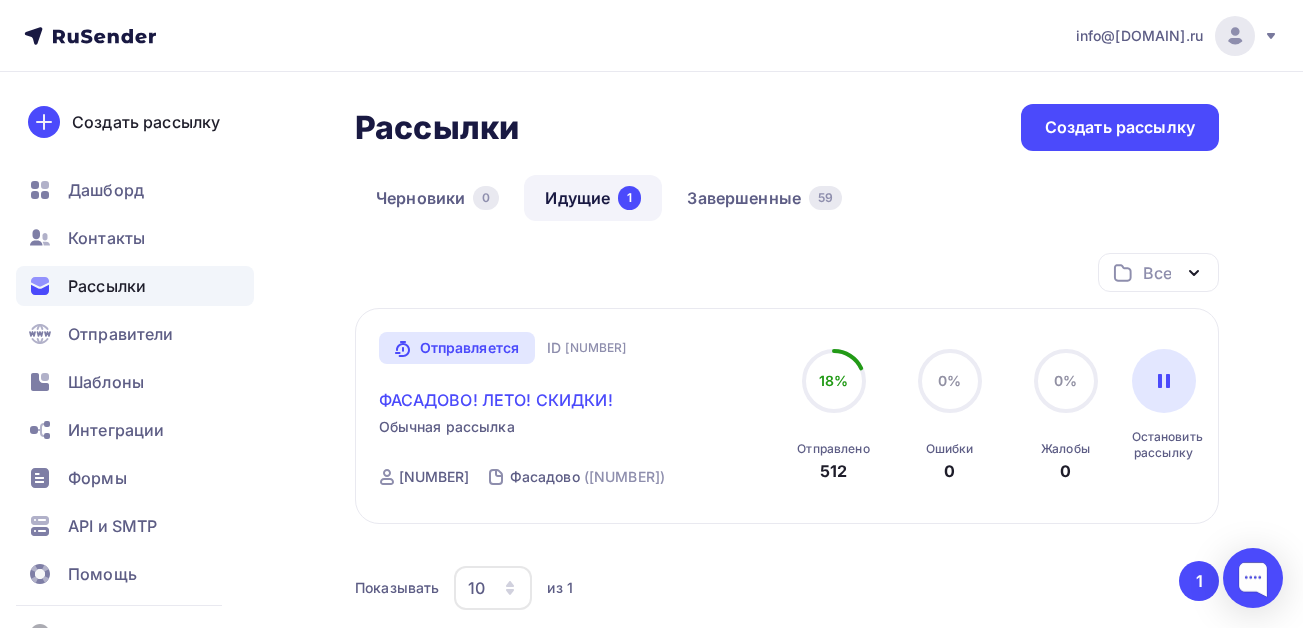 click on "ФАСАДОВО! ЛЕТО! СКИДКИ!" at bounding box center [496, 400] 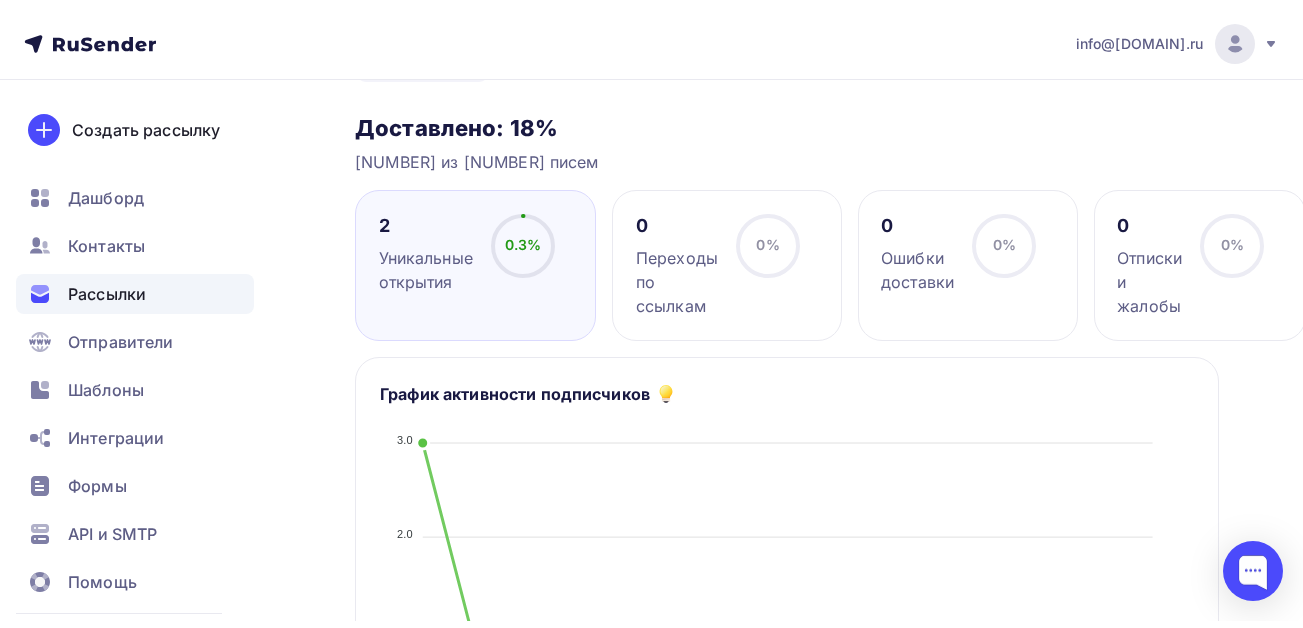 scroll, scrollTop: 0, scrollLeft: 0, axis: both 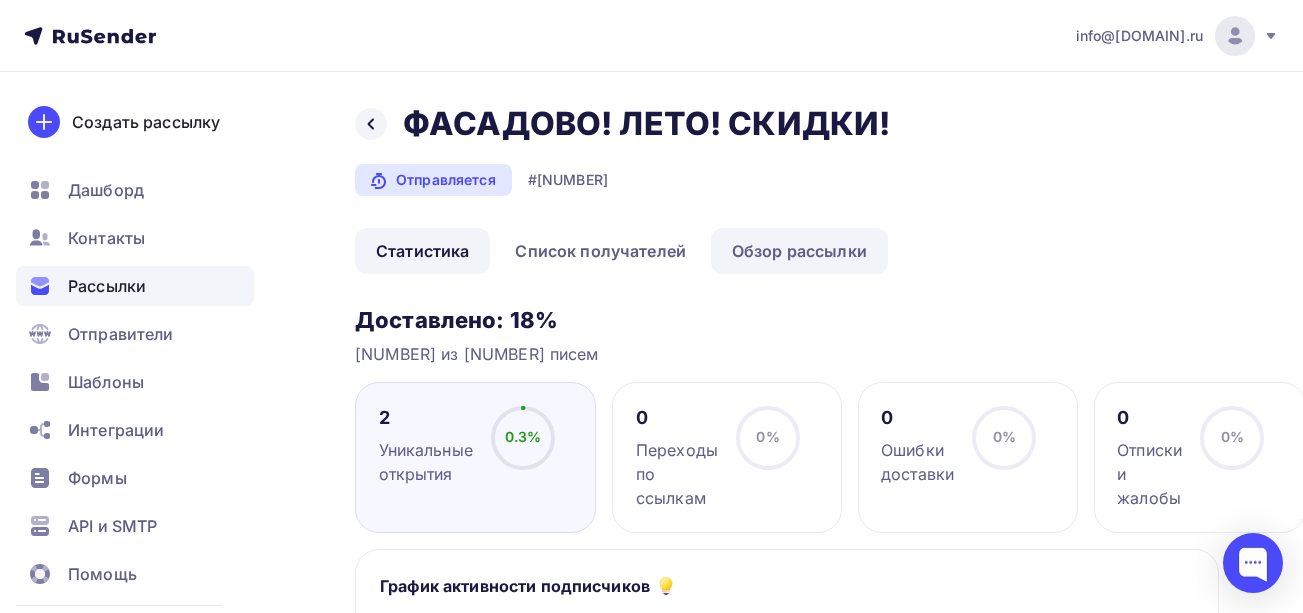 click on "Обзор рассылки" at bounding box center (799, 251) 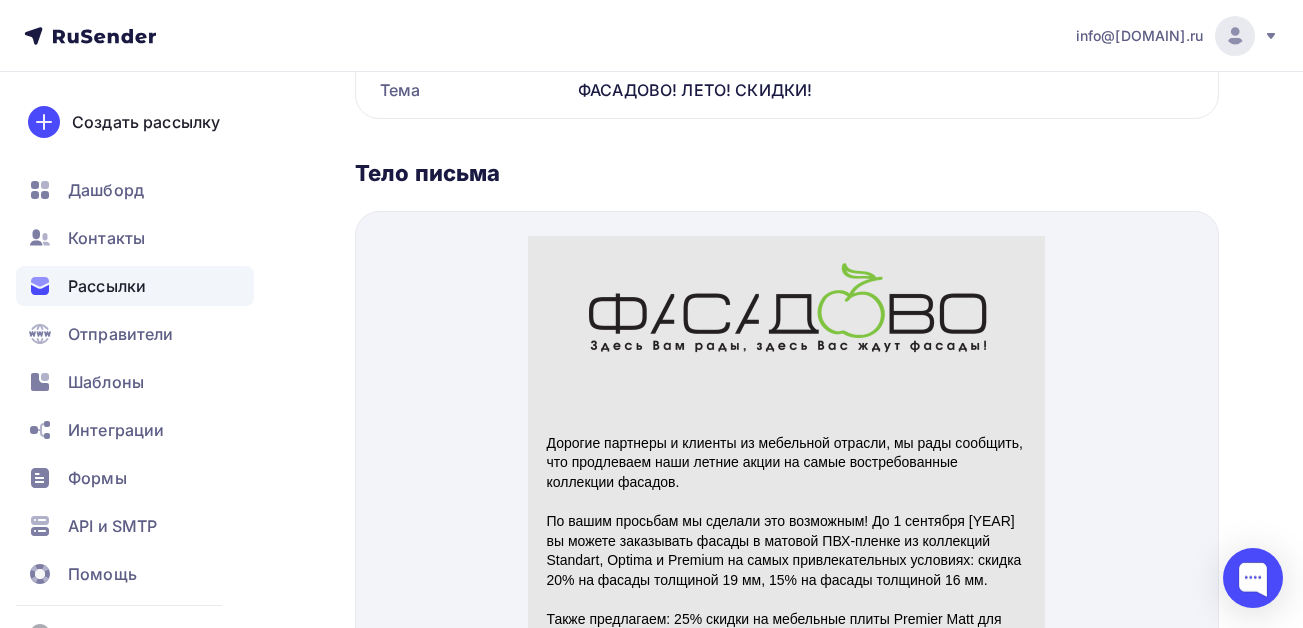 scroll, scrollTop: 647, scrollLeft: 0, axis: vertical 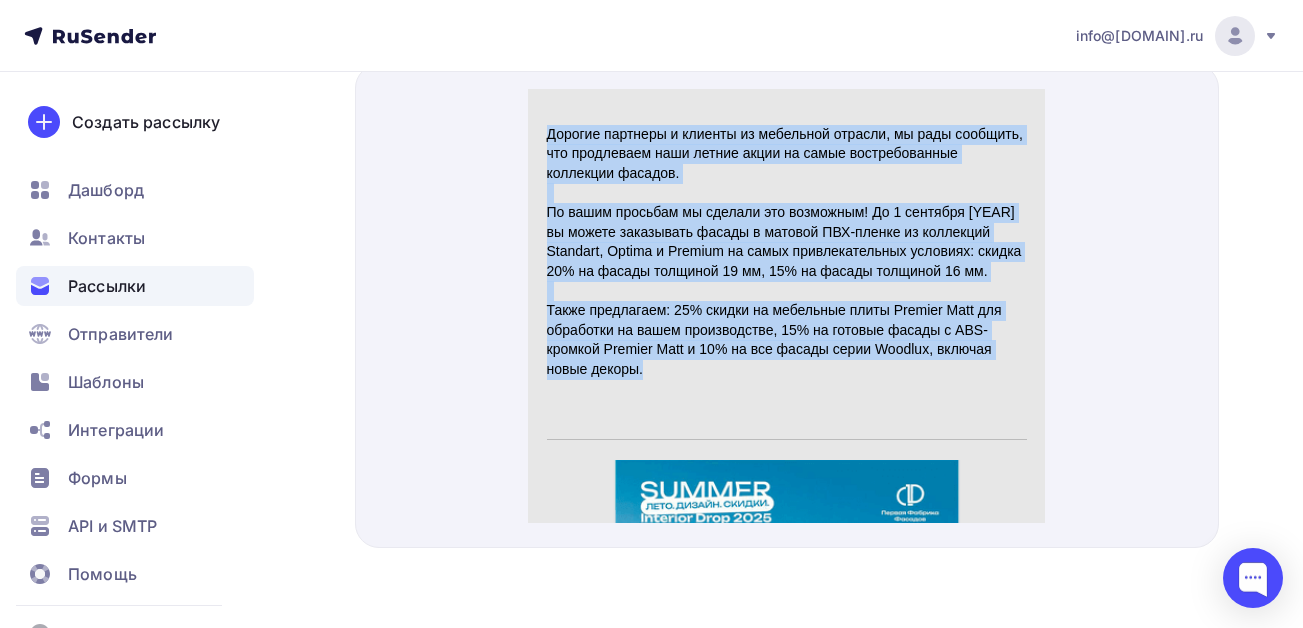 drag, startPoint x: 538, startPoint y: 276, endPoint x: 658, endPoint y: 348, distance: 139.94284 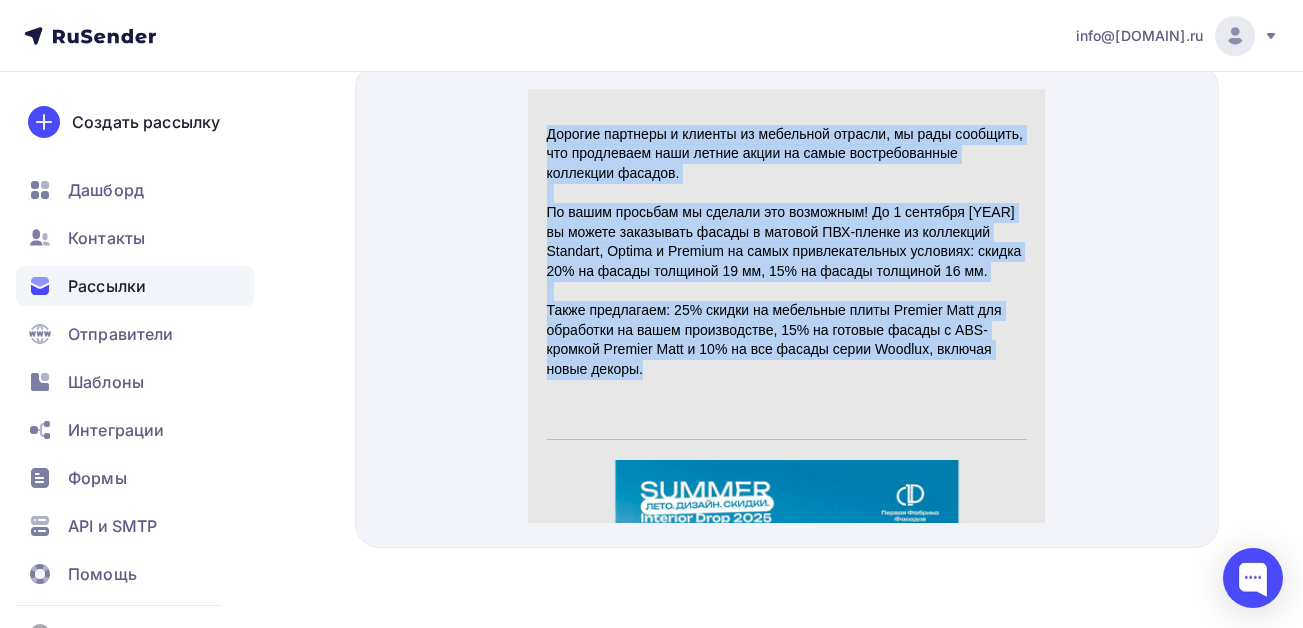 click on "Дорогие партнеры и клиенты из мебельной отрасли, мы рады сообщить, что продлеваем наши летние акции на самые востребованные коллекции фасадов.
По вашим просьбам мы сделали это возможным! До 1 сентября 2025 года вы можете заказывать фасады в матовой ПВХ-пленке из коллекций Standart, Optima и Premium на самых привлекательных условиях: скидка 20% на фасады толщиной 19 мм, 15% на фасады толщиной 16 мм." at bounding box center (787, 238) 